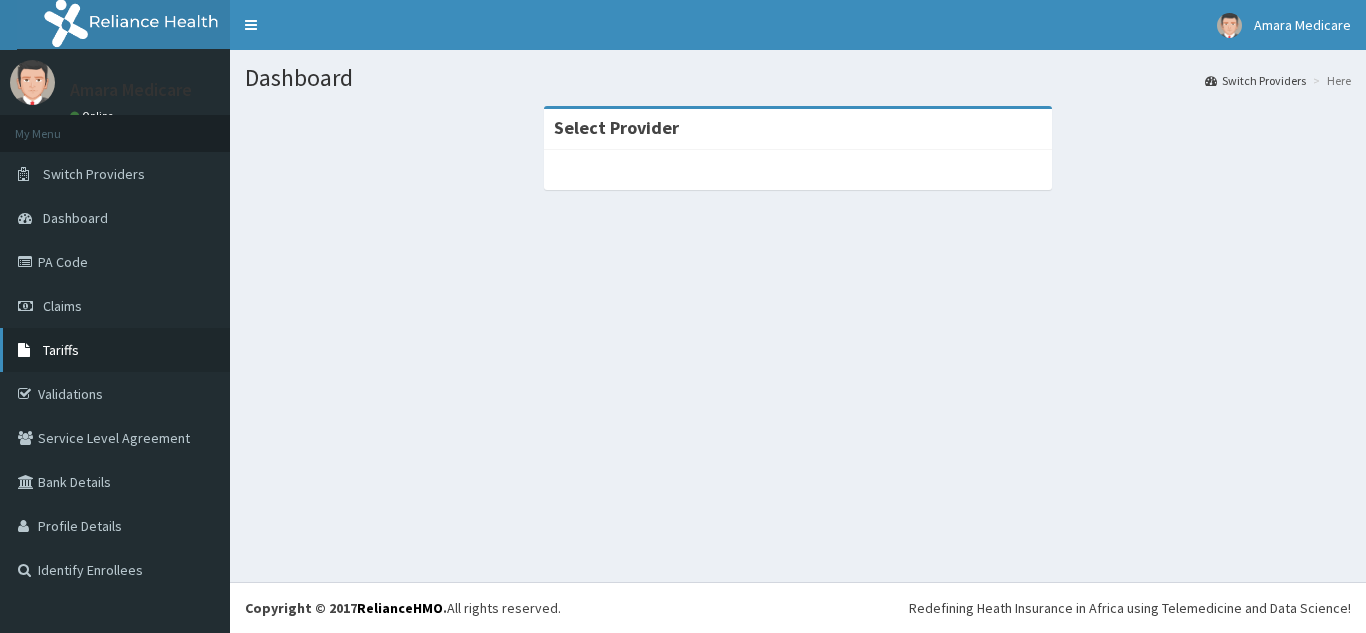 scroll, scrollTop: 0, scrollLeft: 0, axis: both 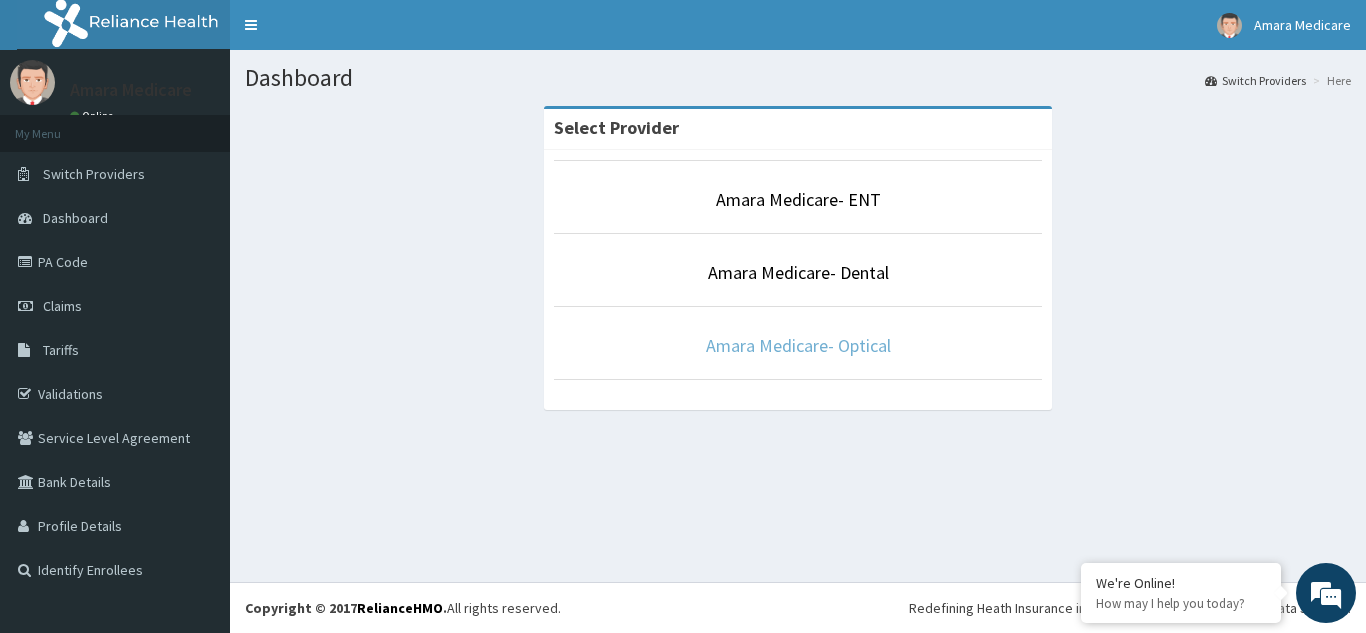 click on "Amara Medicare- Optical" at bounding box center [798, 345] 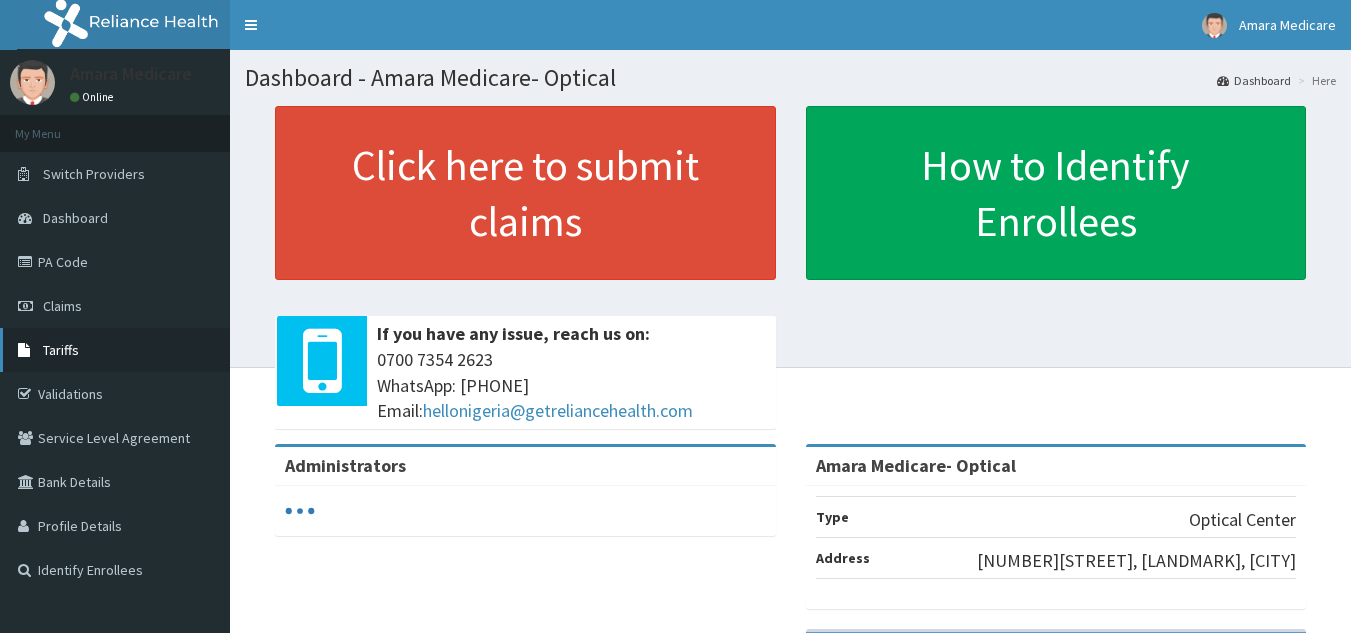 scroll, scrollTop: 0, scrollLeft: 0, axis: both 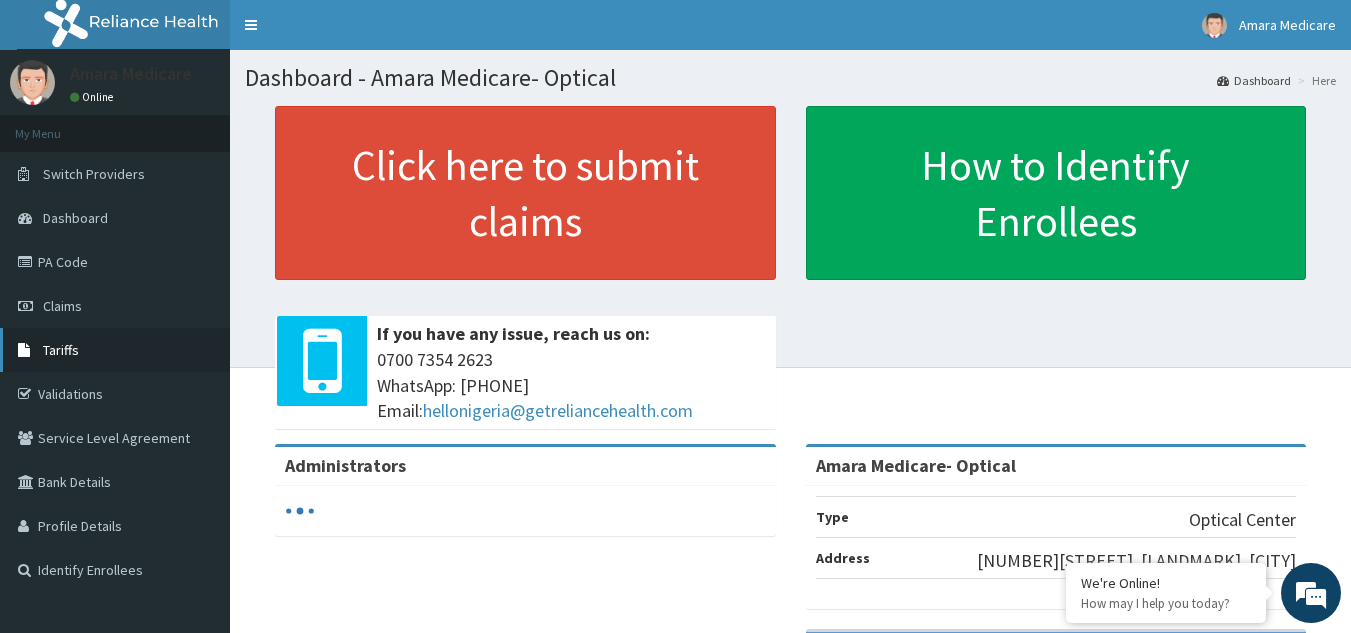 click on "Tariffs" at bounding box center [61, 350] 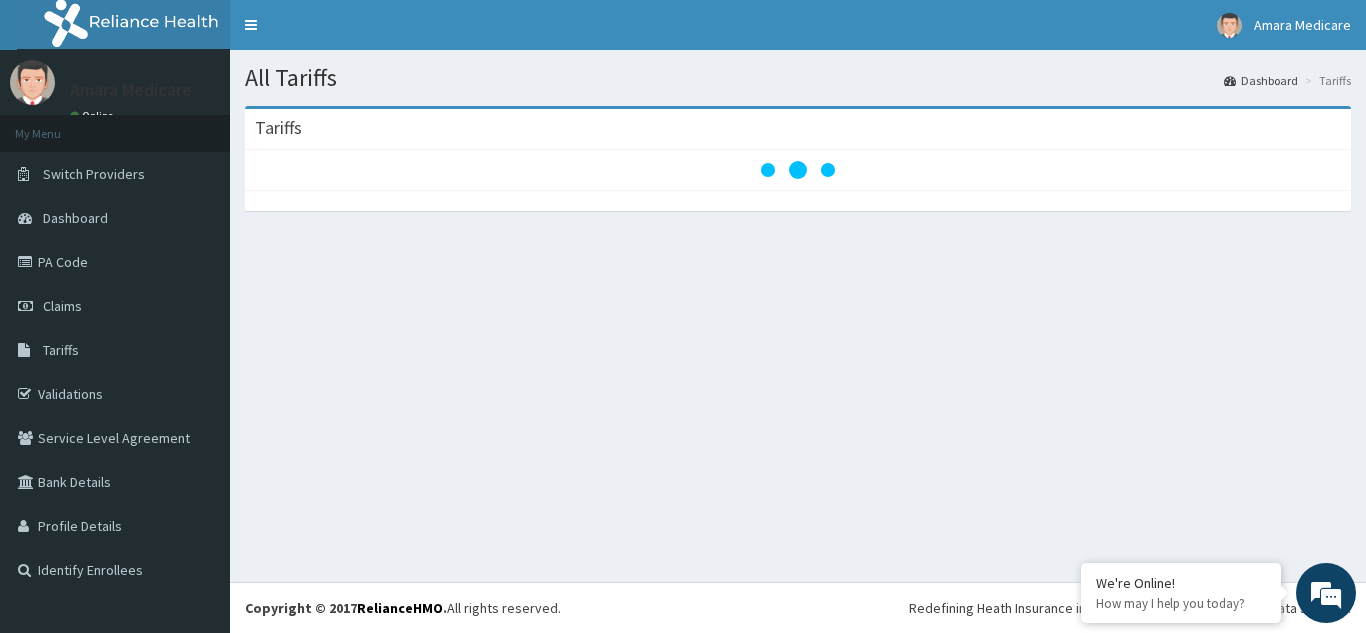 scroll, scrollTop: 0, scrollLeft: 0, axis: both 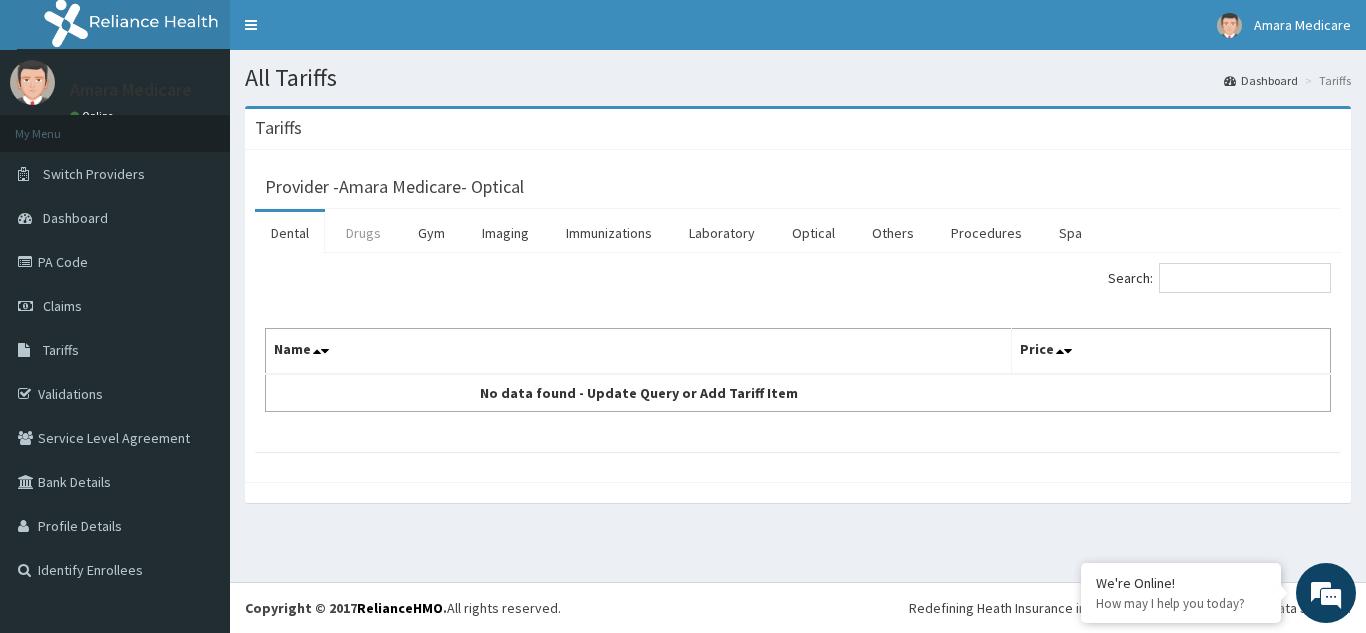 click on "Drugs" at bounding box center (363, 233) 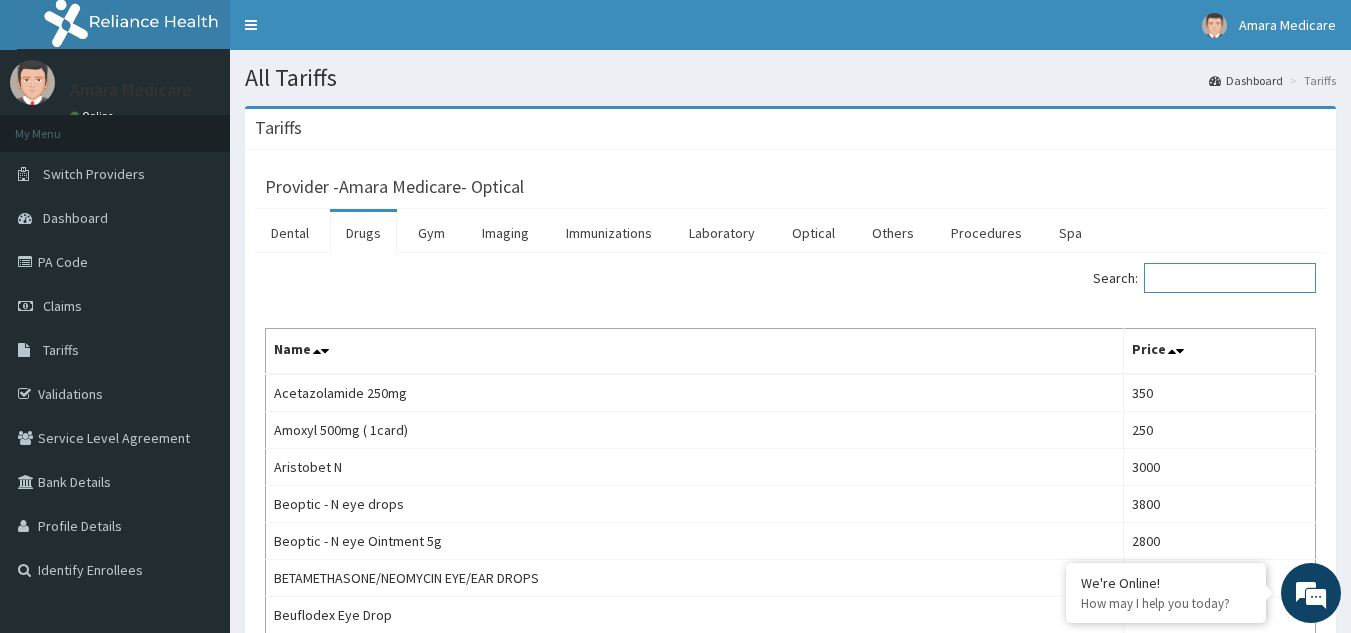 click on "Search:" at bounding box center (1230, 278) 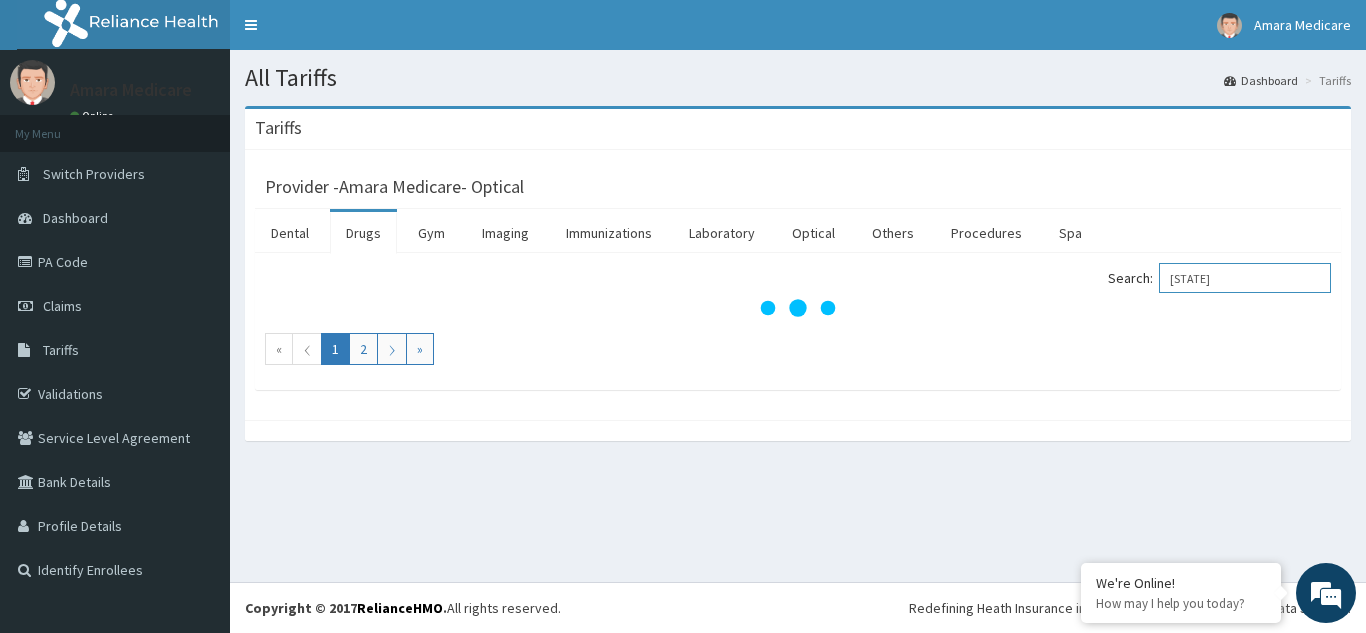 scroll, scrollTop: 0, scrollLeft: 0, axis: both 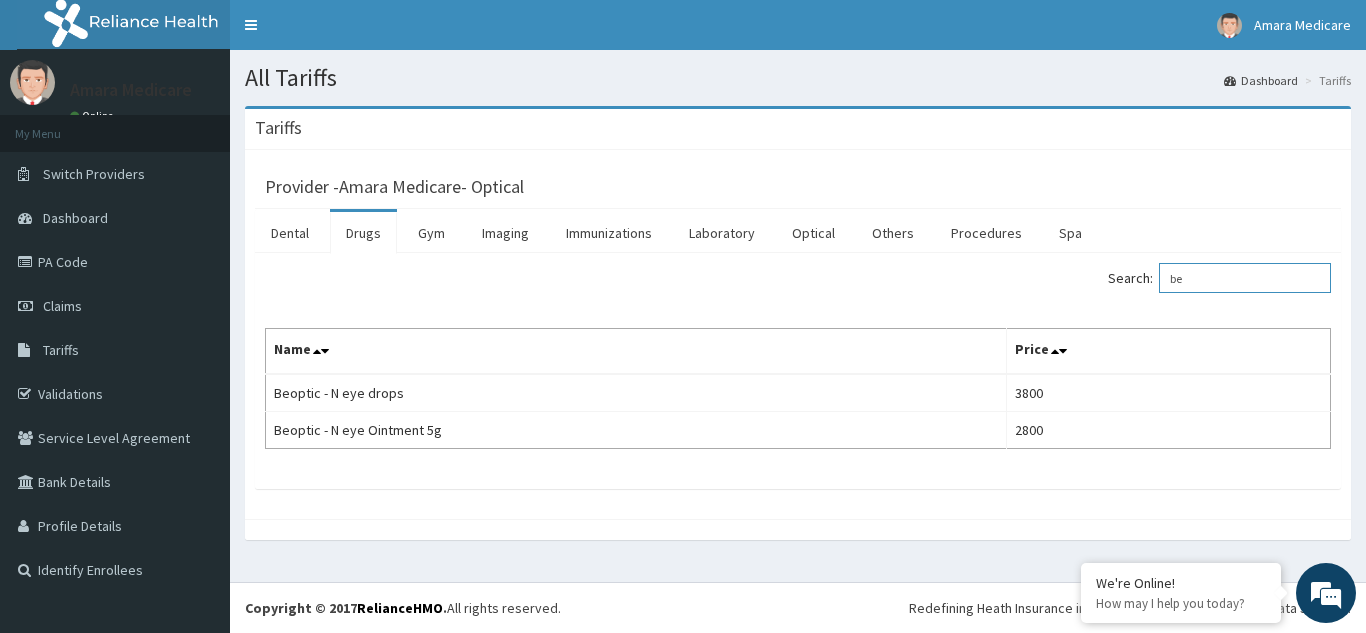 type on "b" 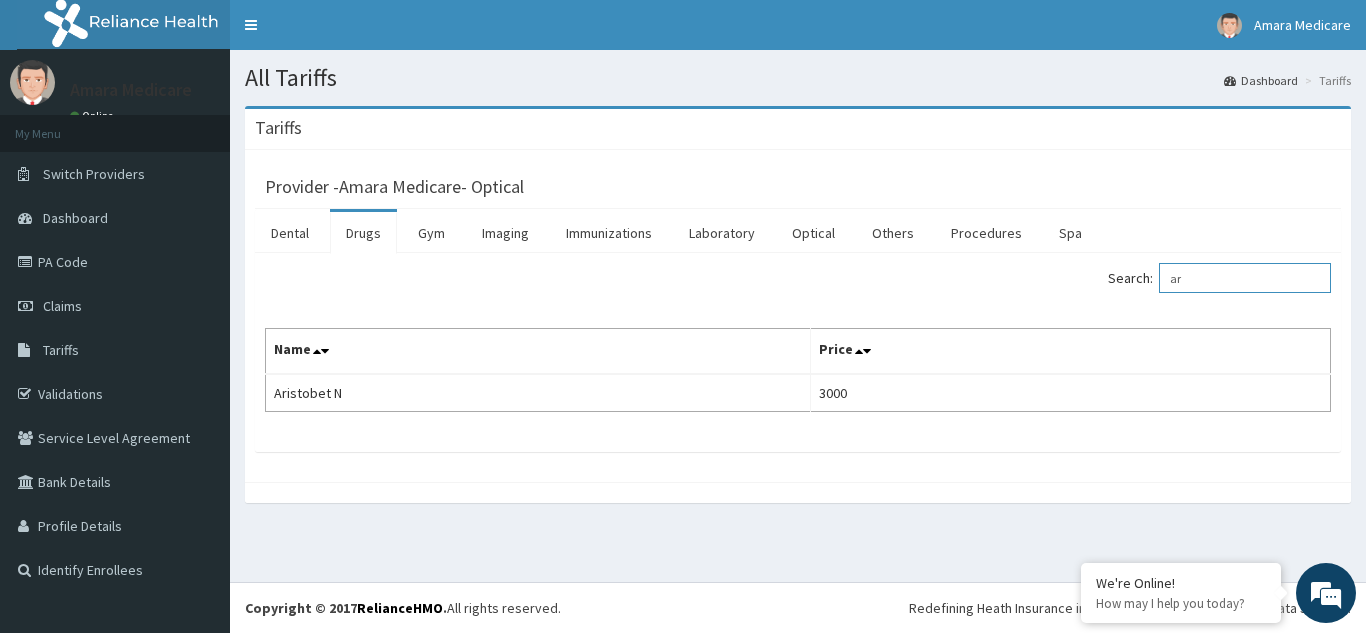type on "a" 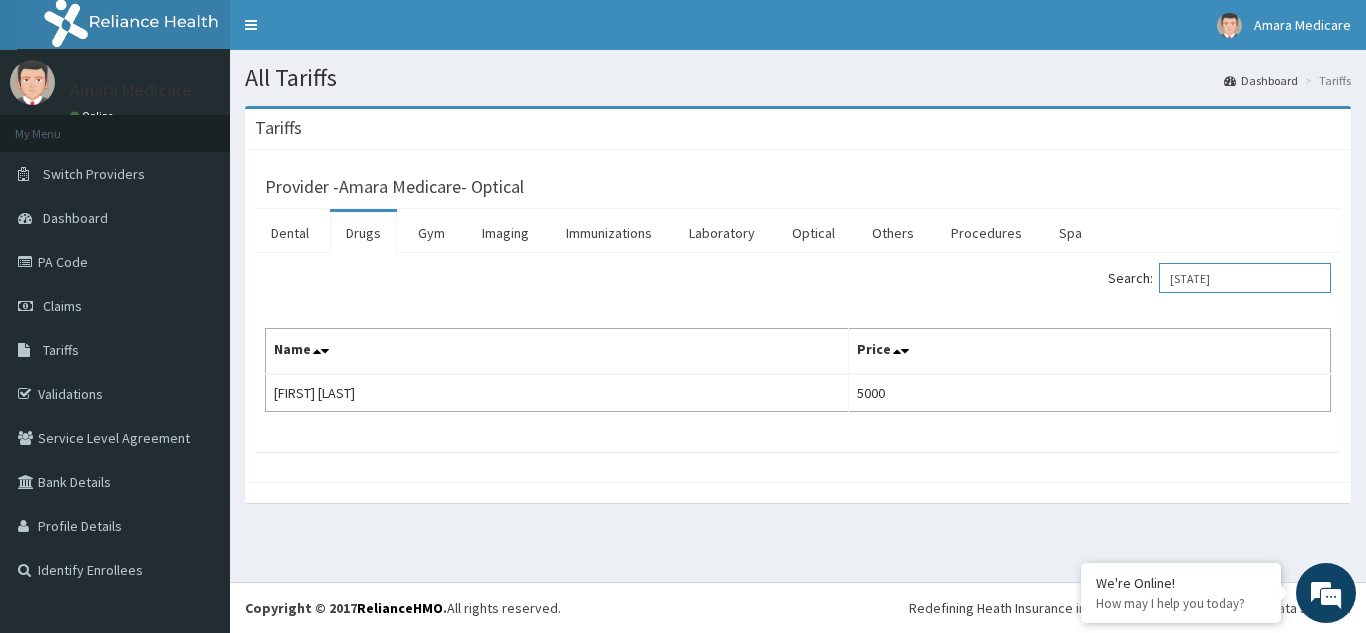type on "nevan" 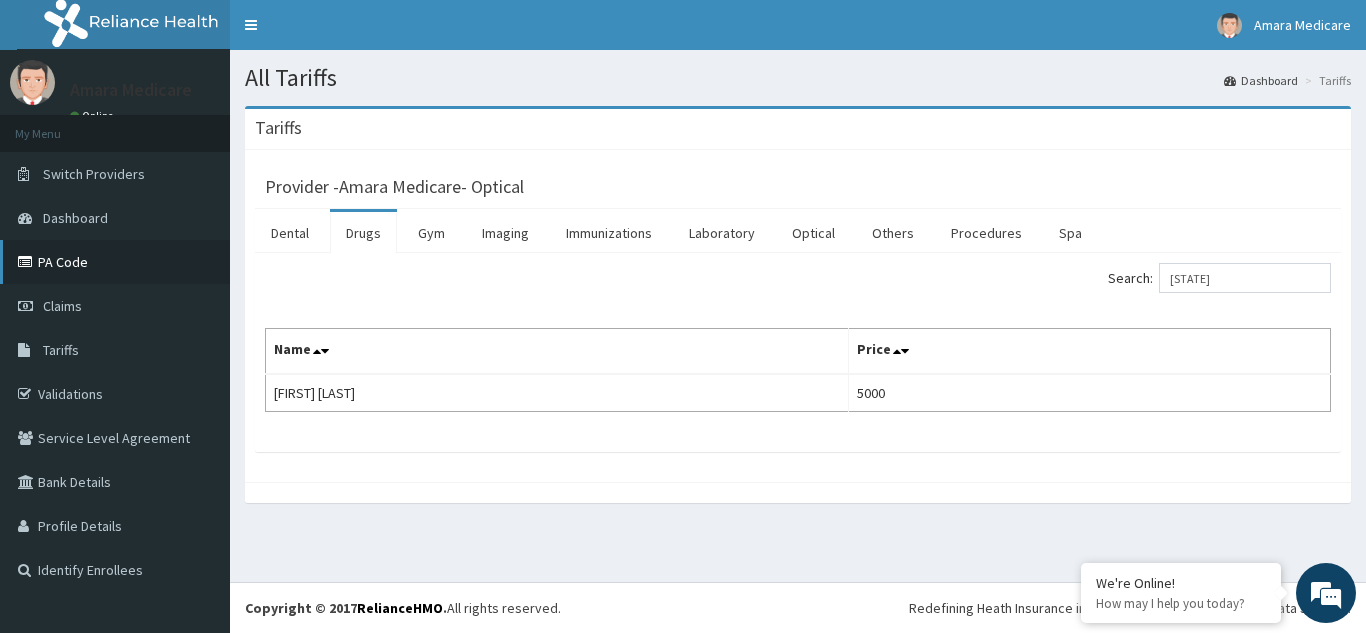 click on "PA Code" at bounding box center (115, 262) 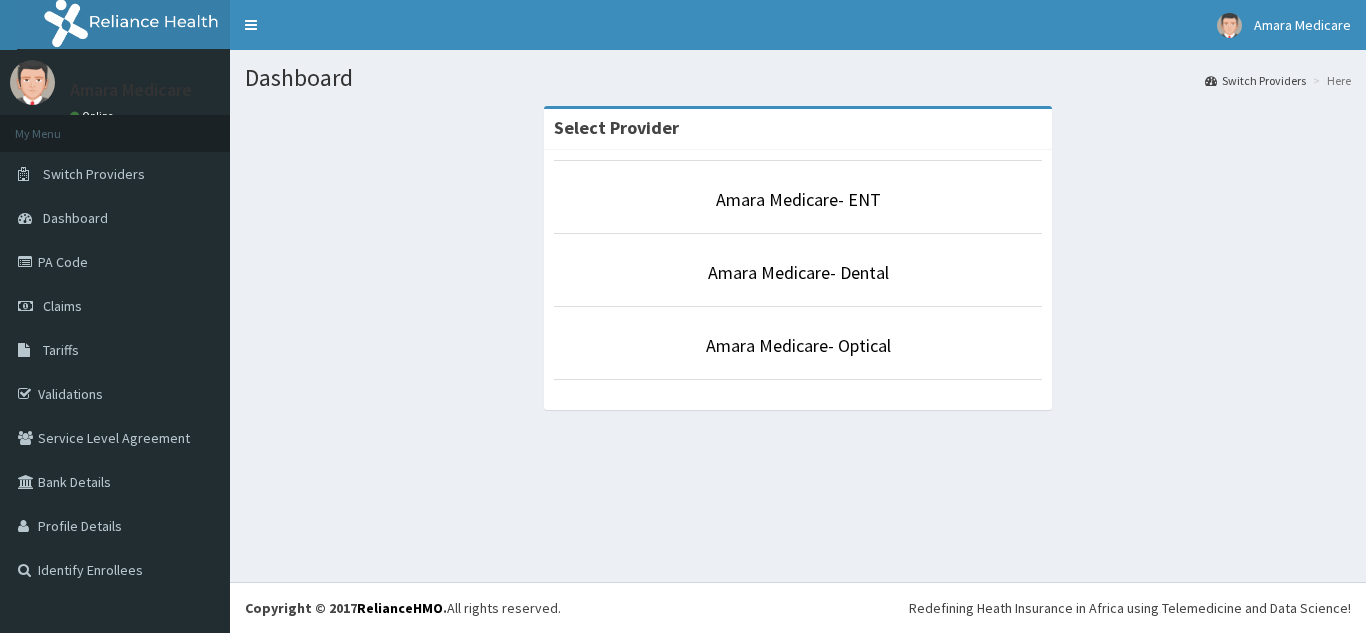 scroll, scrollTop: 0, scrollLeft: 0, axis: both 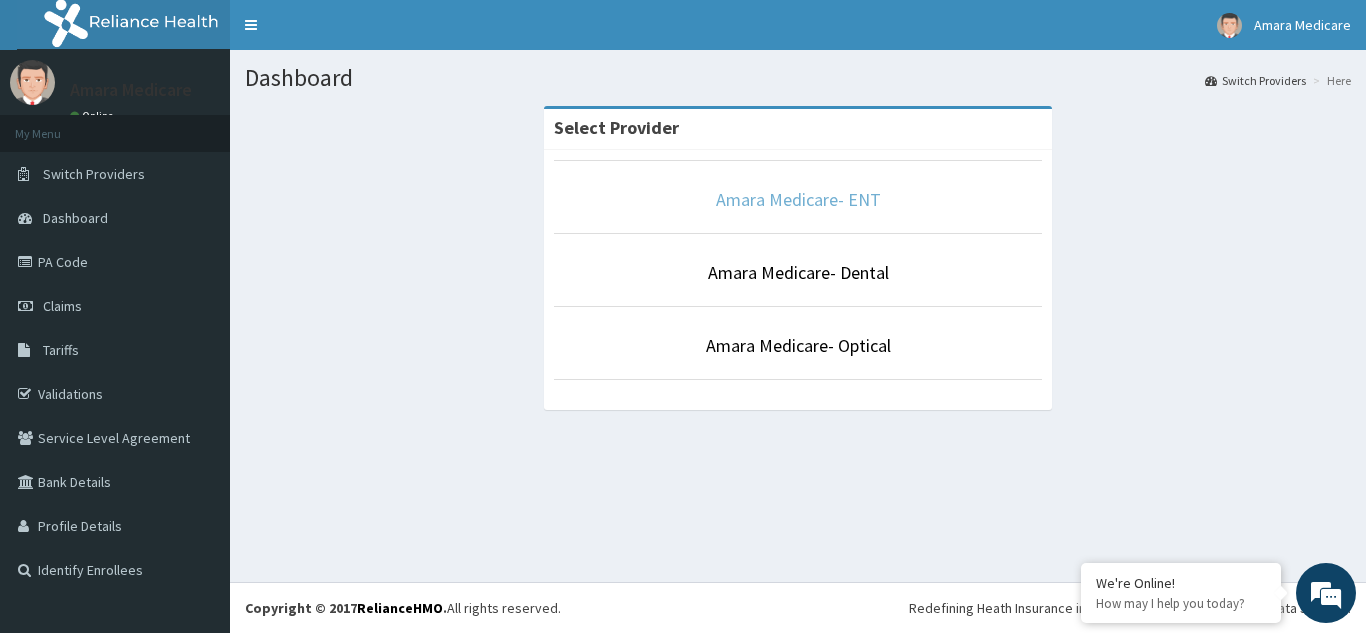 click on "Amara Medicare- ENT" at bounding box center [798, 199] 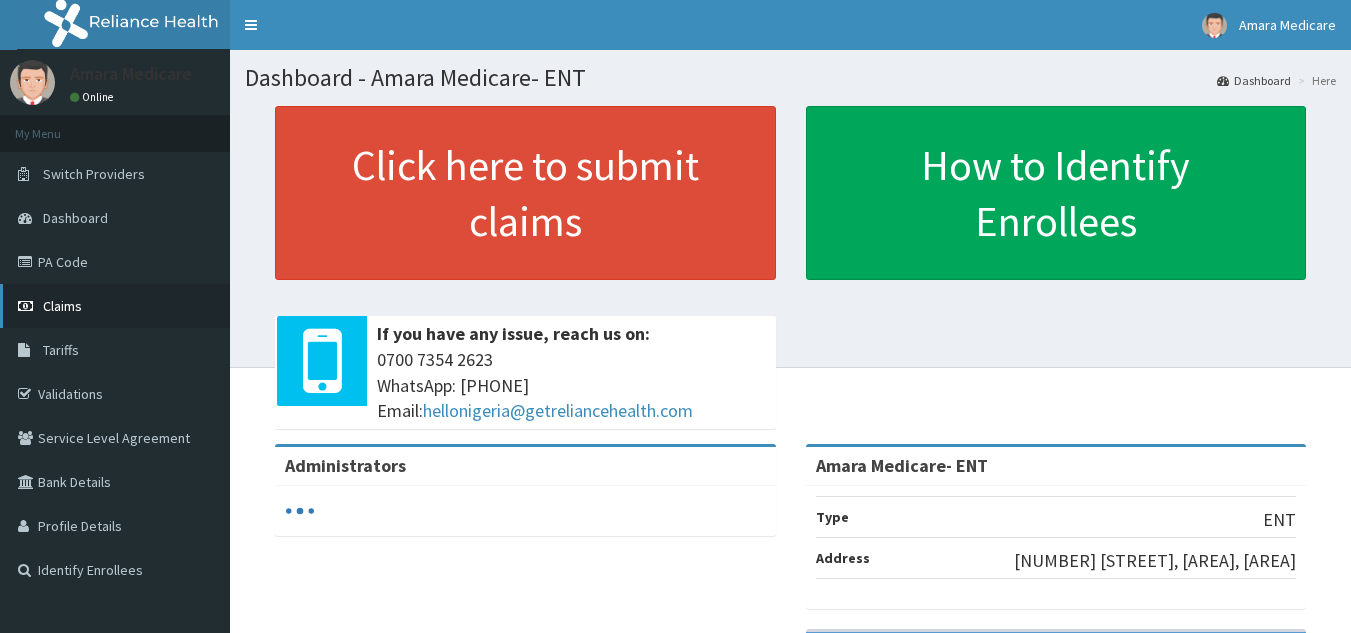 scroll, scrollTop: 0, scrollLeft: 0, axis: both 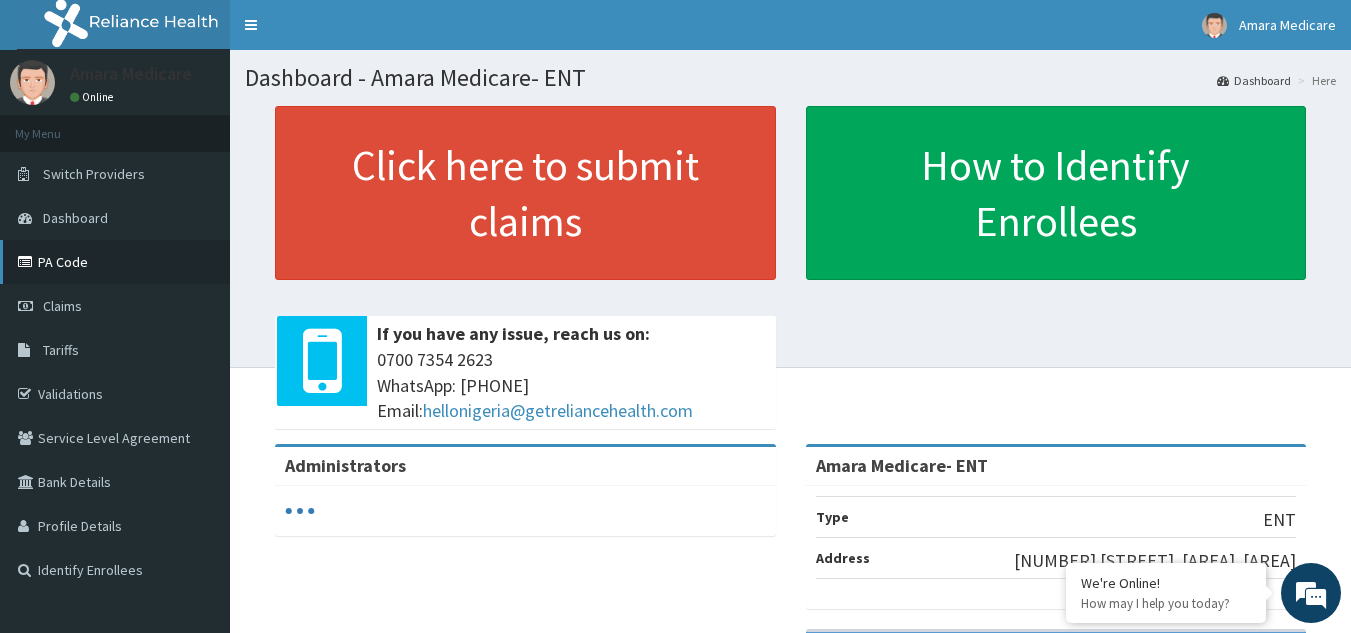 click on "PA Code" at bounding box center (115, 262) 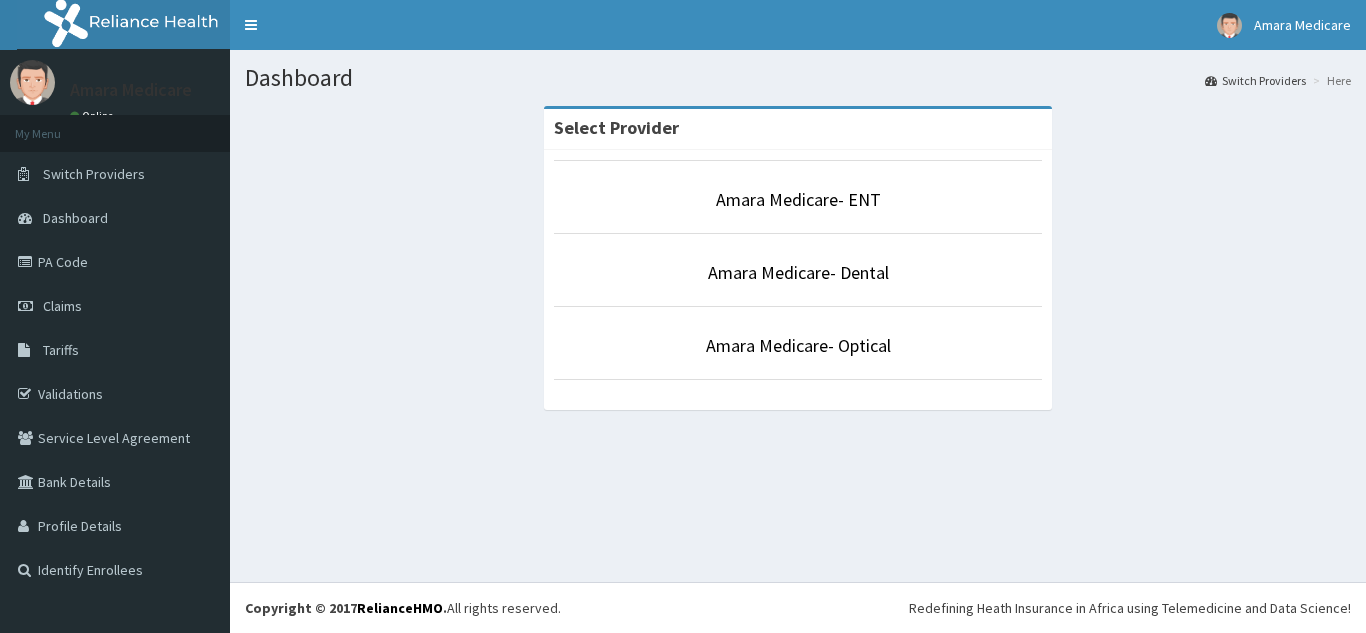 scroll, scrollTop: 0, scrollLeft: 0, axis: both 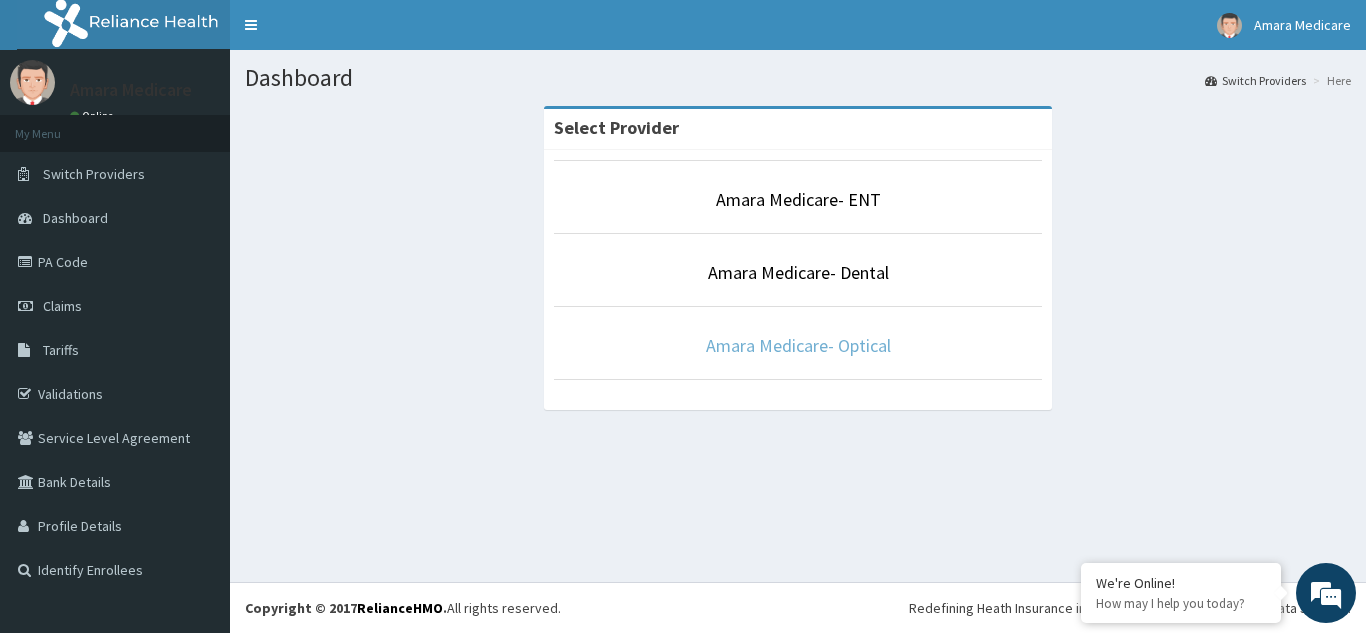 click on "Amara Medicare- Optical" at bounding box center (798, 345) 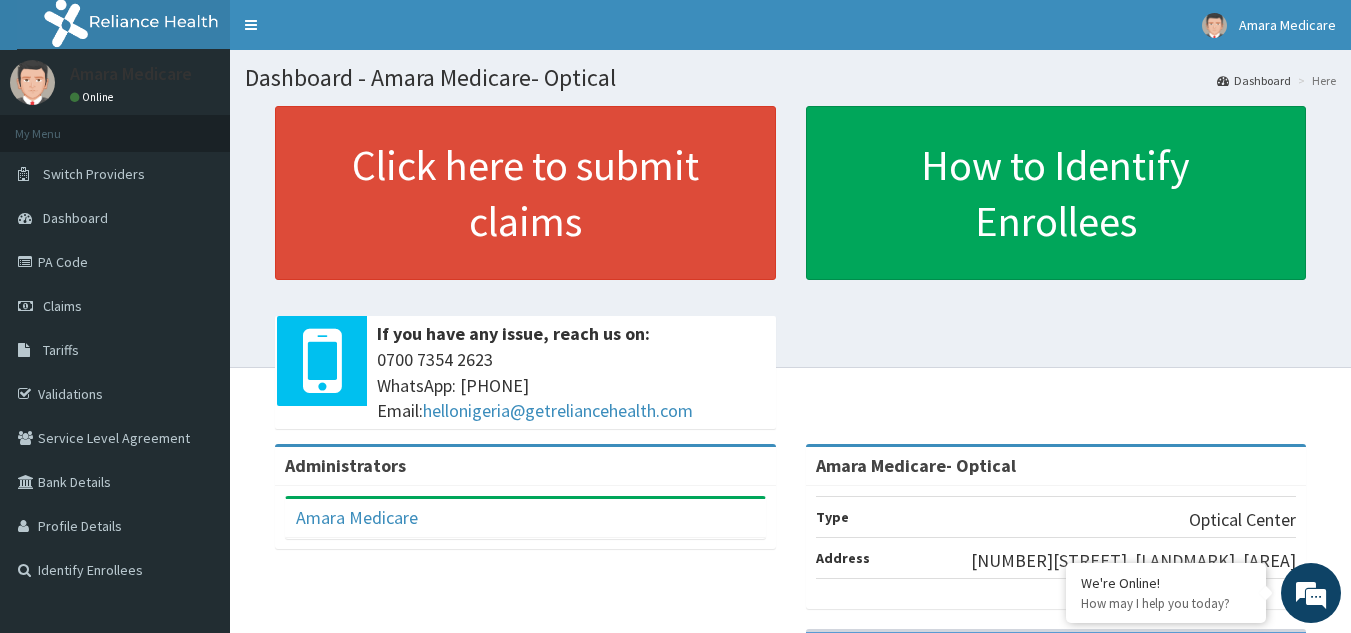 scroll, scrollTop: 0, scrollLeft: 0, axis: both 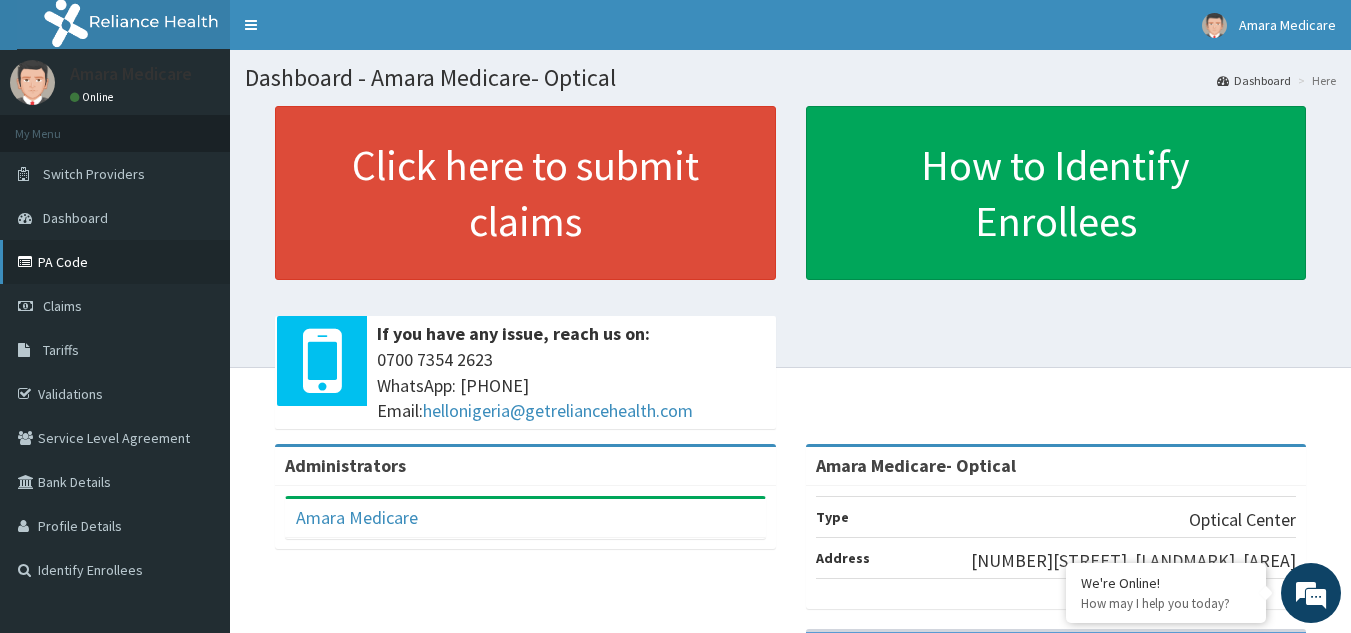 click on "PA Code" at bounding box center (115, 262) 